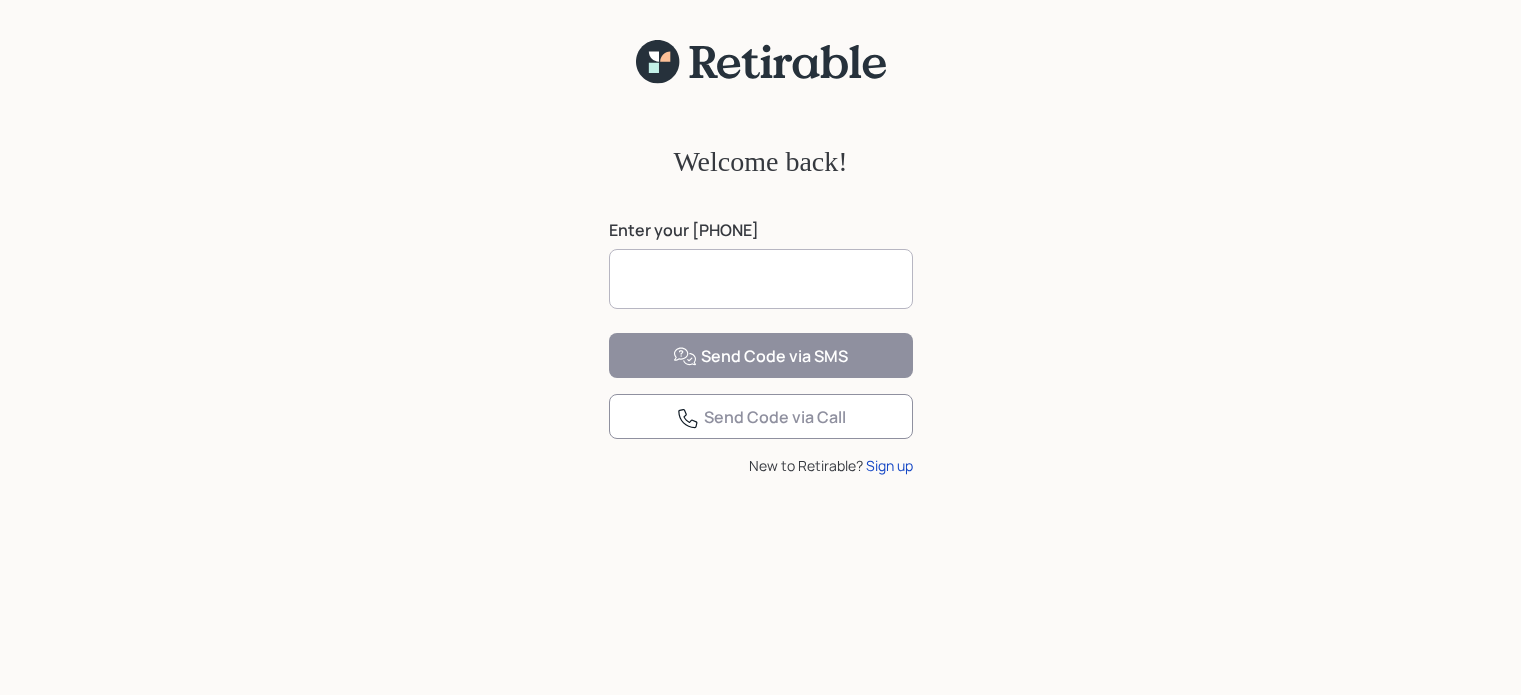 scroll, scrollTop: 0, scrollLeft: 0, axis: both 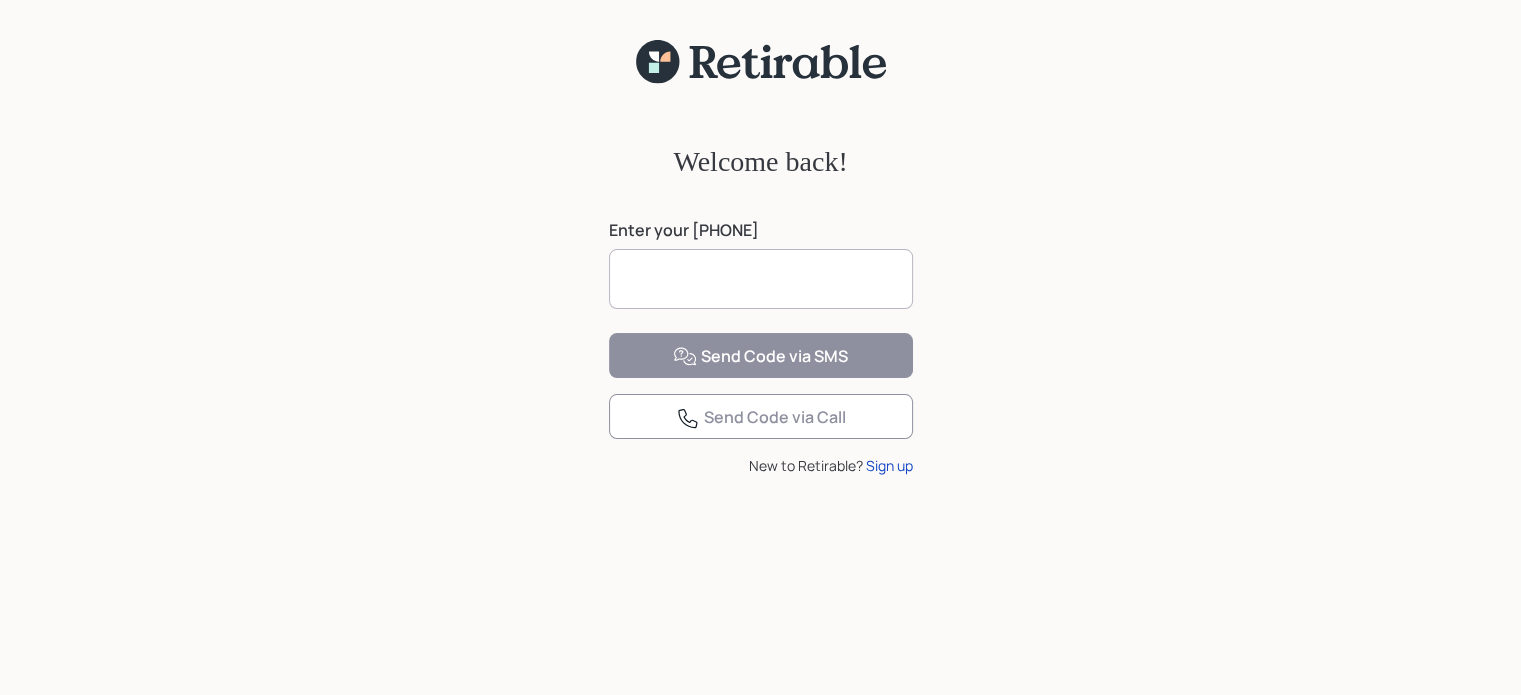 click at bounding box center [761, 279] 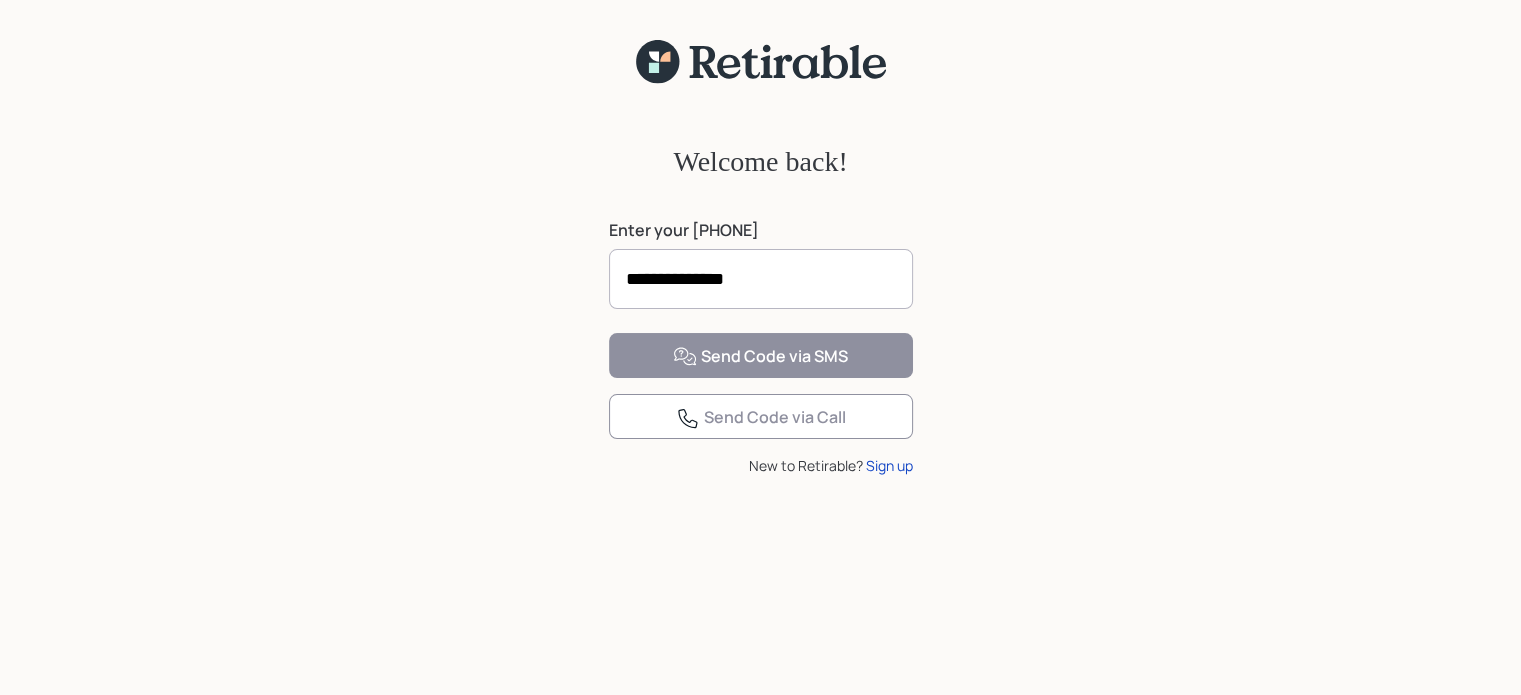 type on "********" 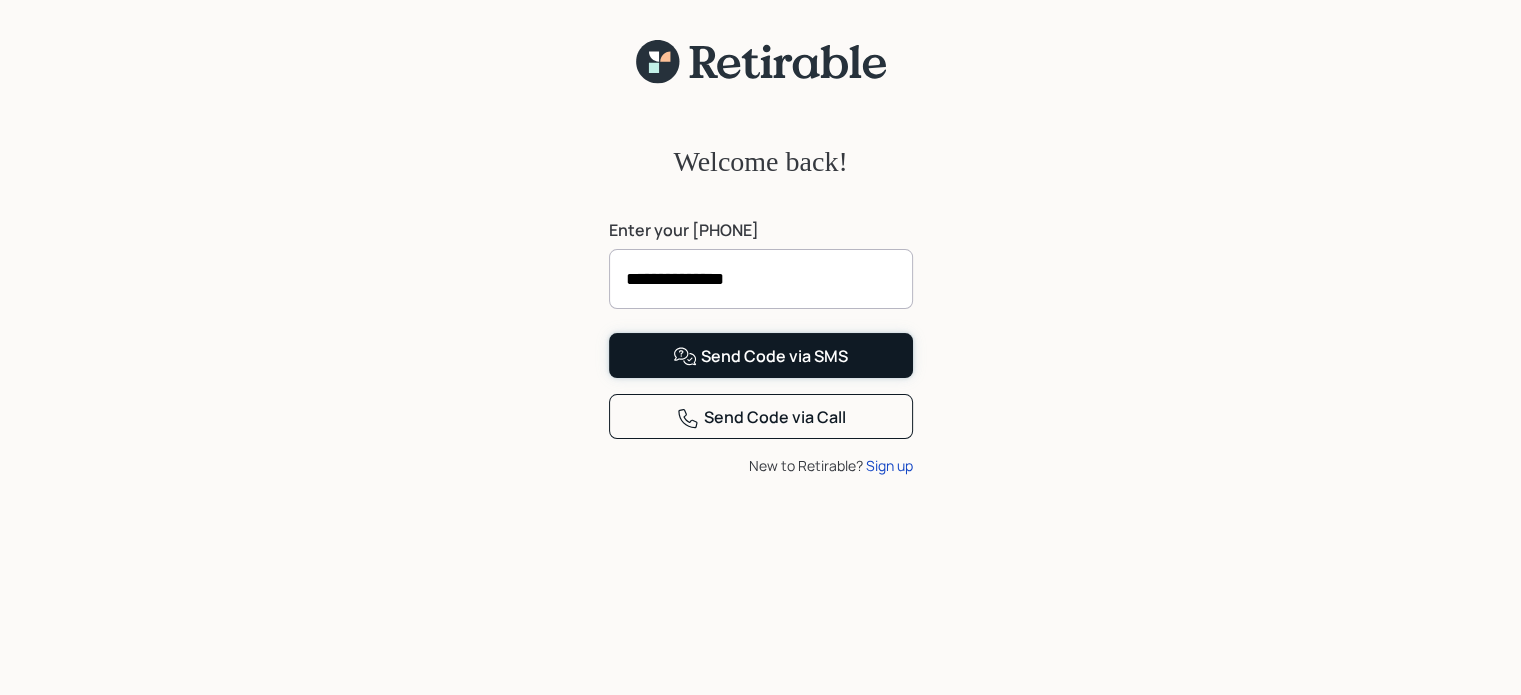 click on "Send Code via SMS" at bounding box center (760, 357) 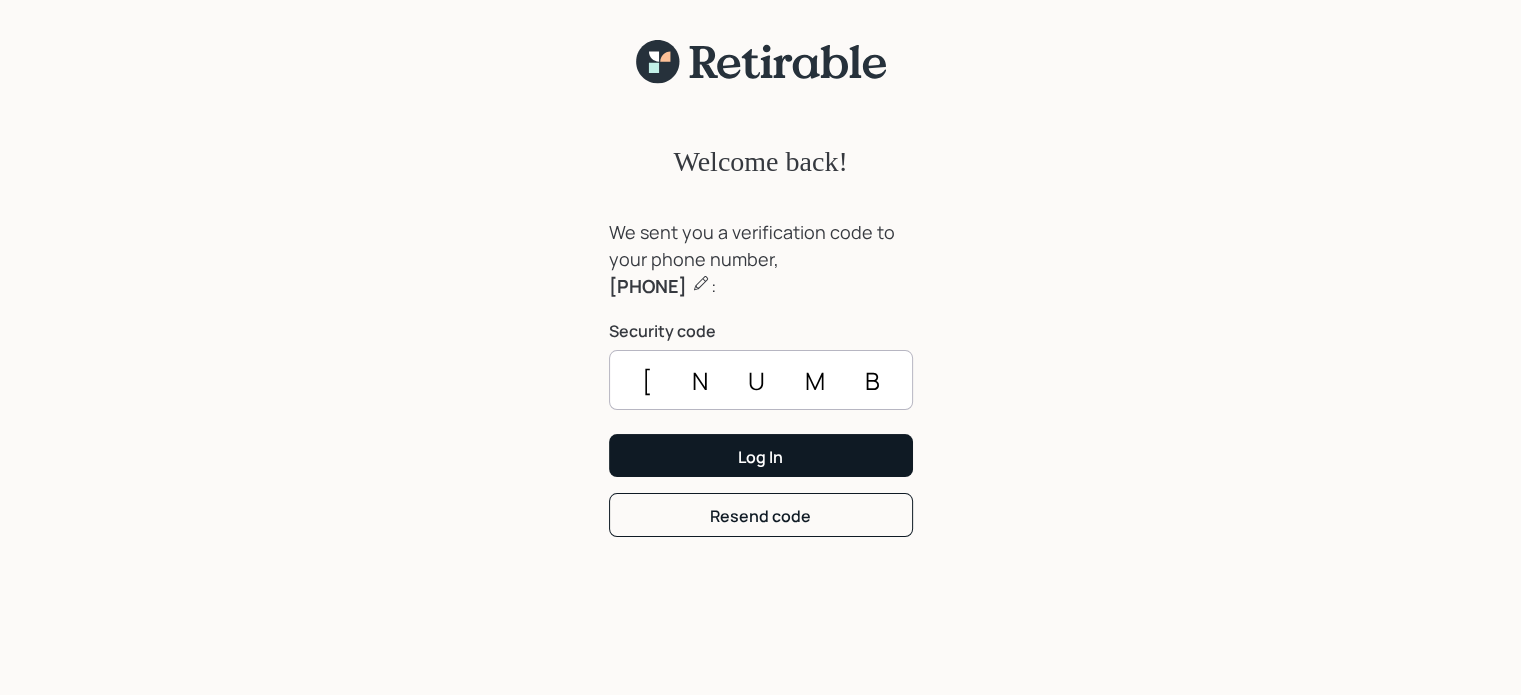 type on "[NUMBER]" 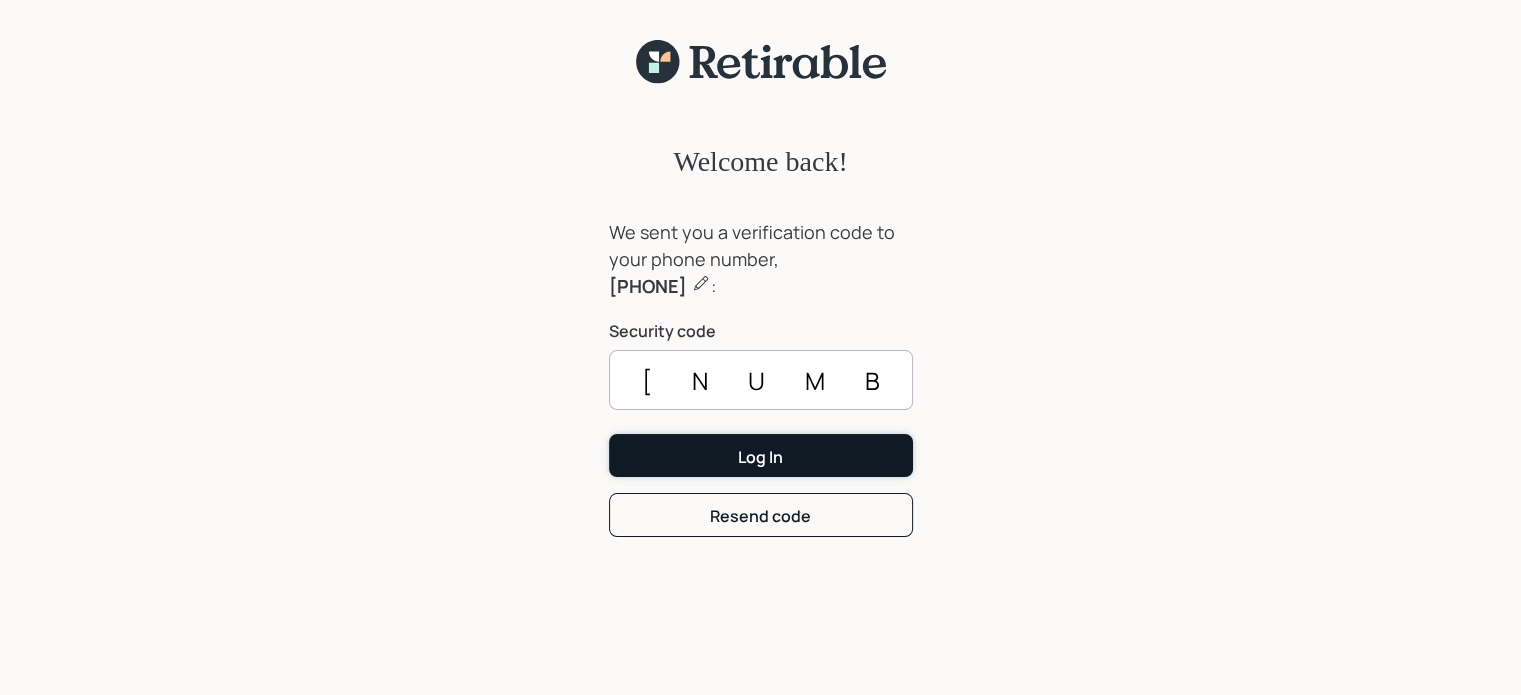 click on "Log In" at bounding box center [761, 455] 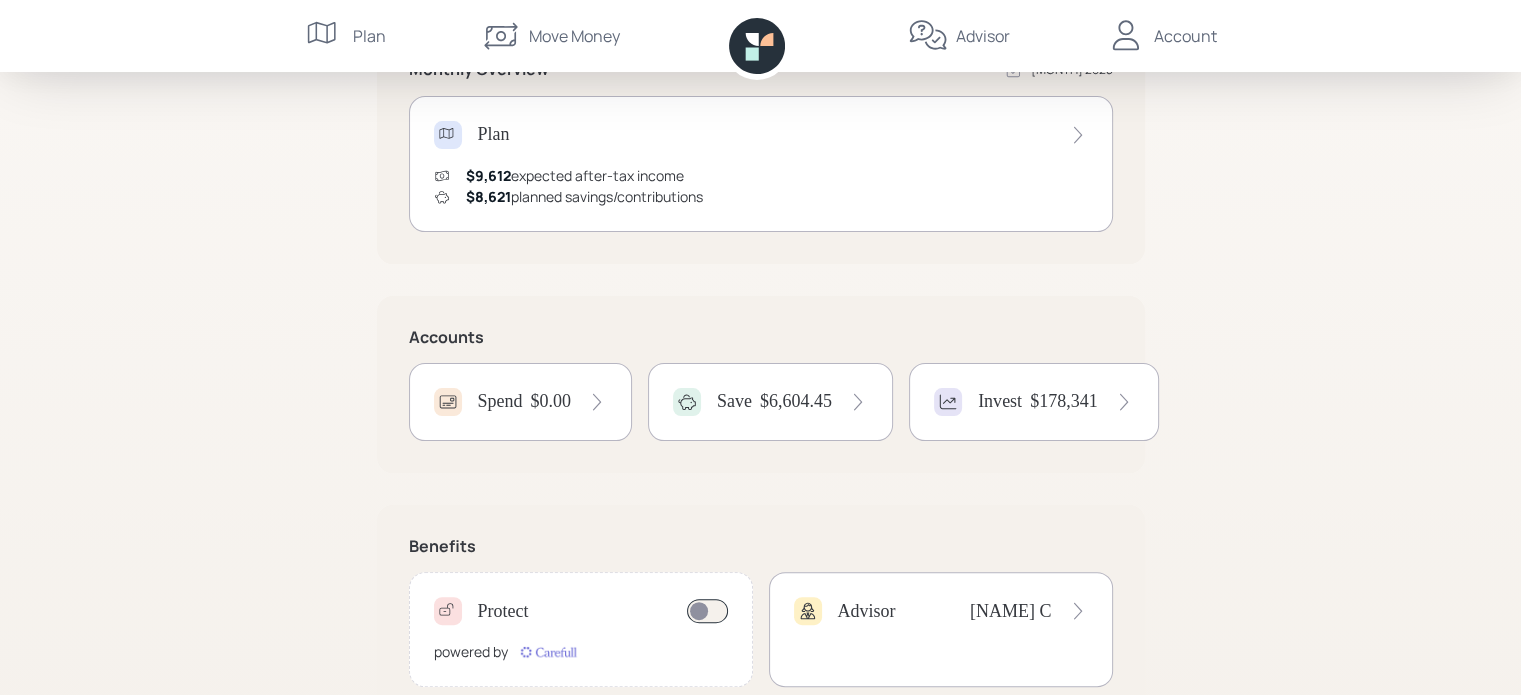 scroll, scrollTop: 368, scrollLeft: 0, axis: vertical 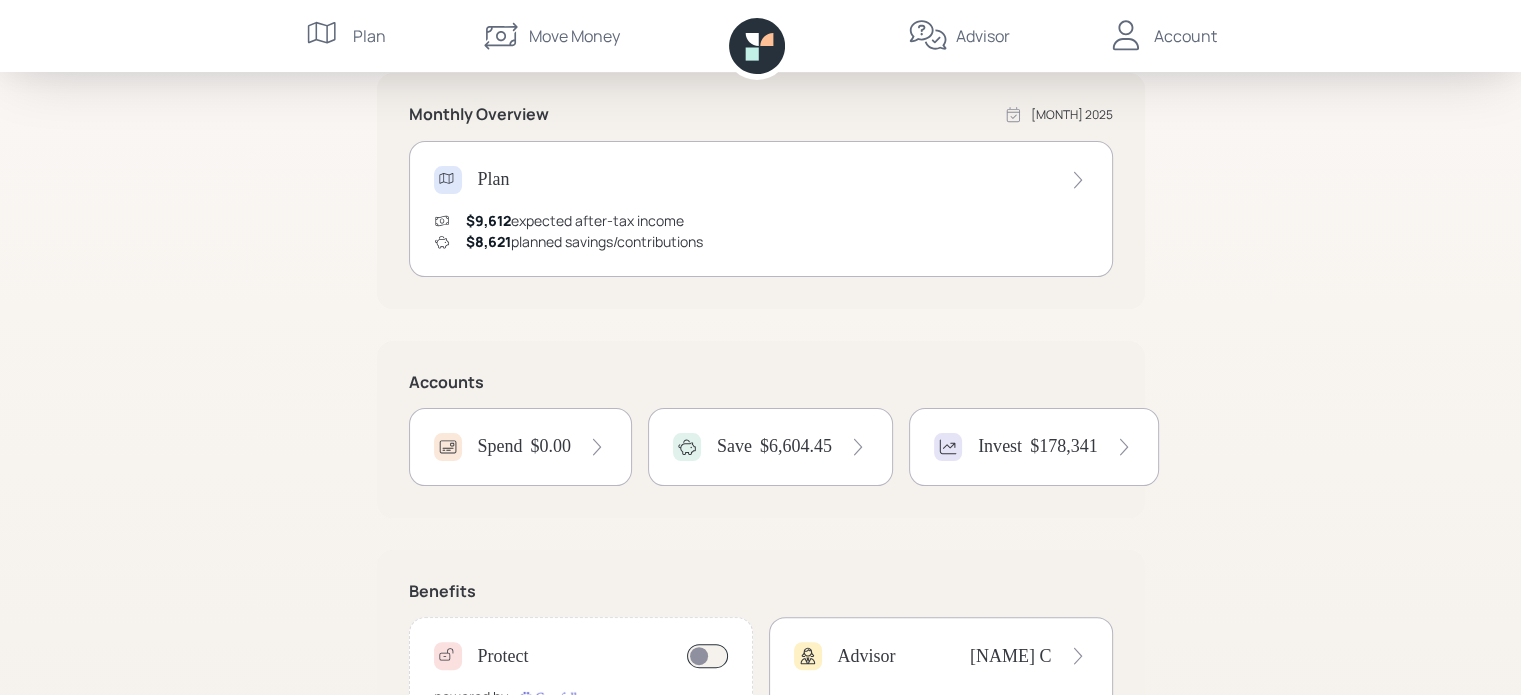 click at bounding box center (597, 447) 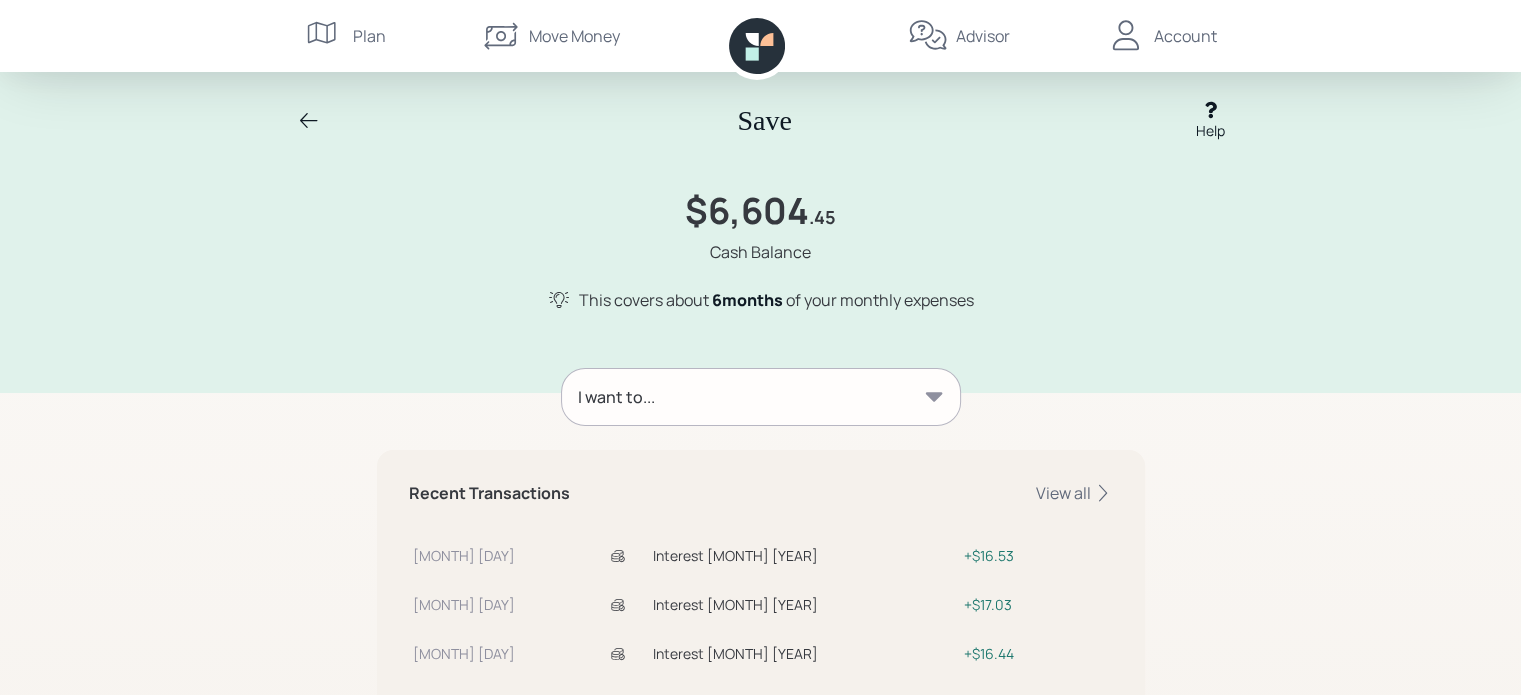 scroll, scrollTop: 0, scrollLeft: 0, axis: both 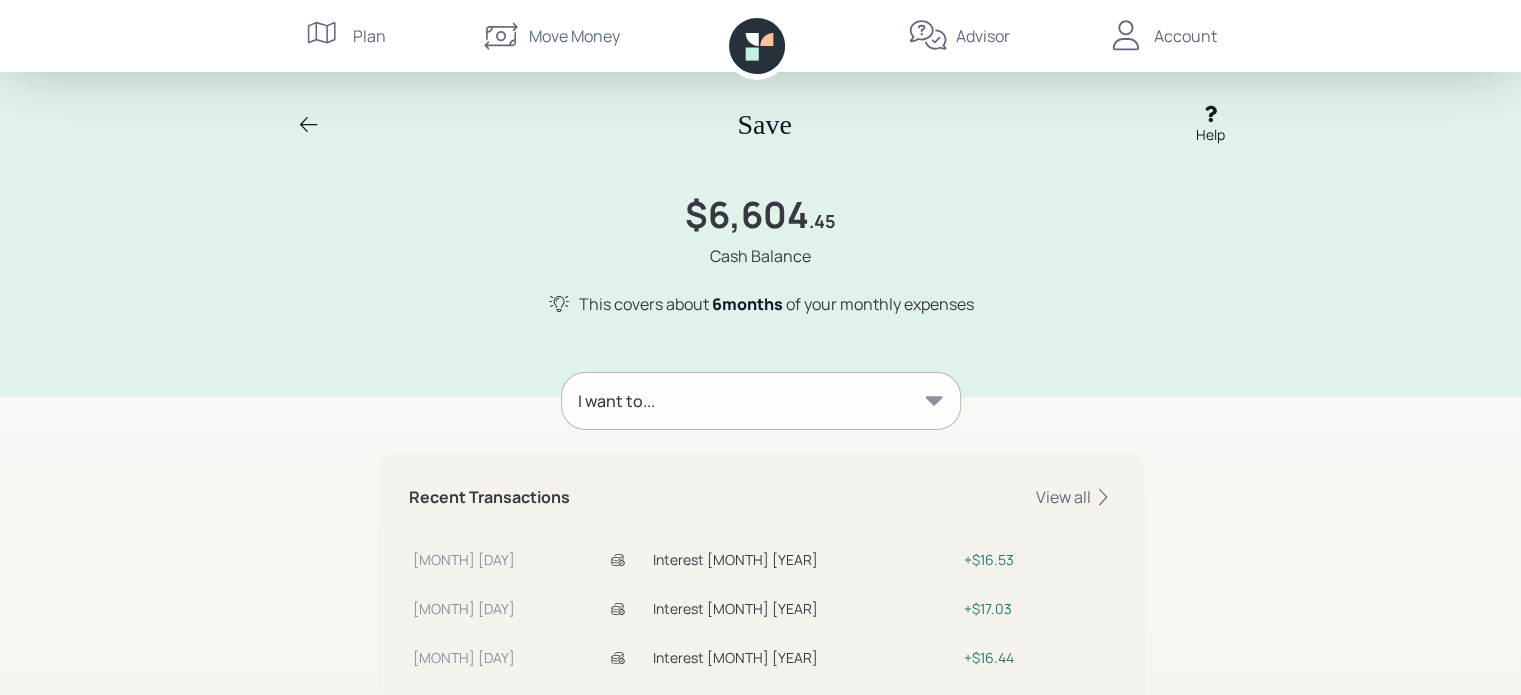 click on "Plan" at bounding box center (369, 36) 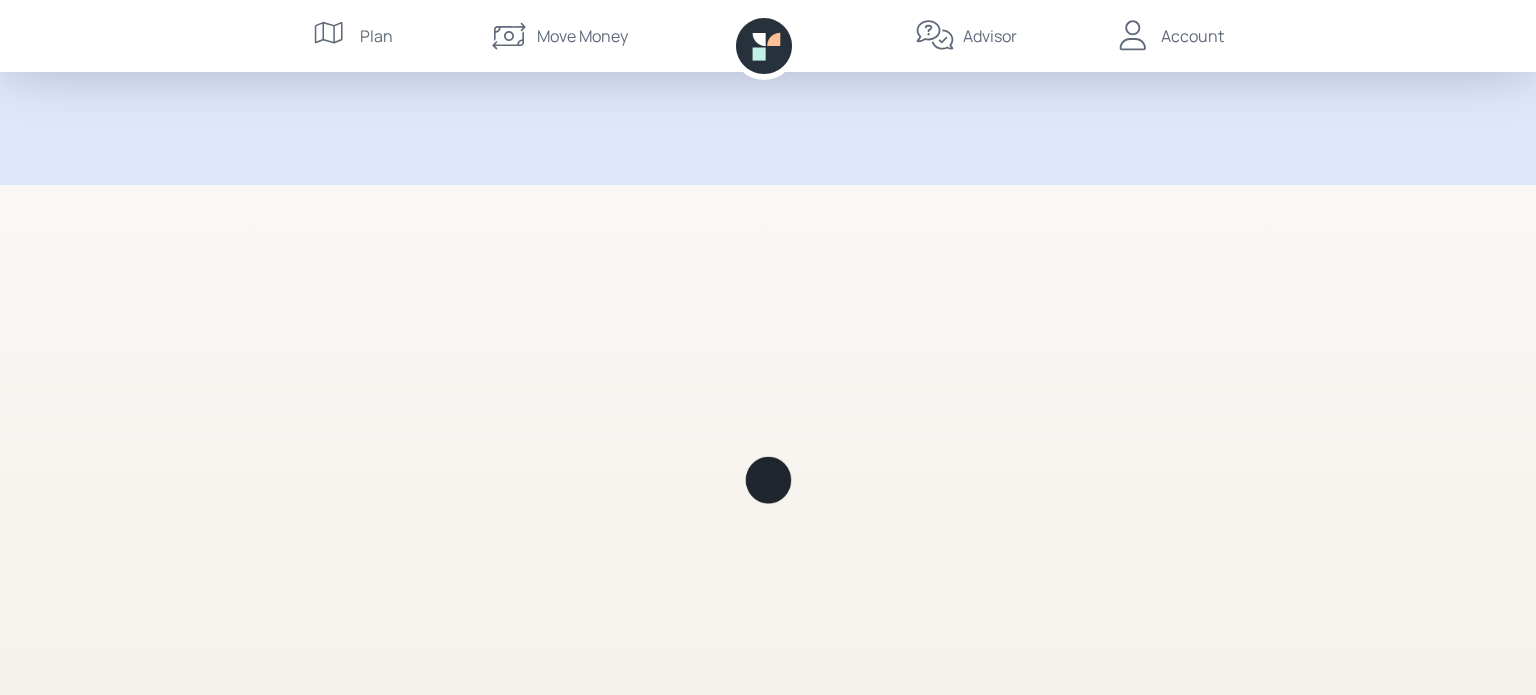 click on "Account" at bounding box center (1192, 36) 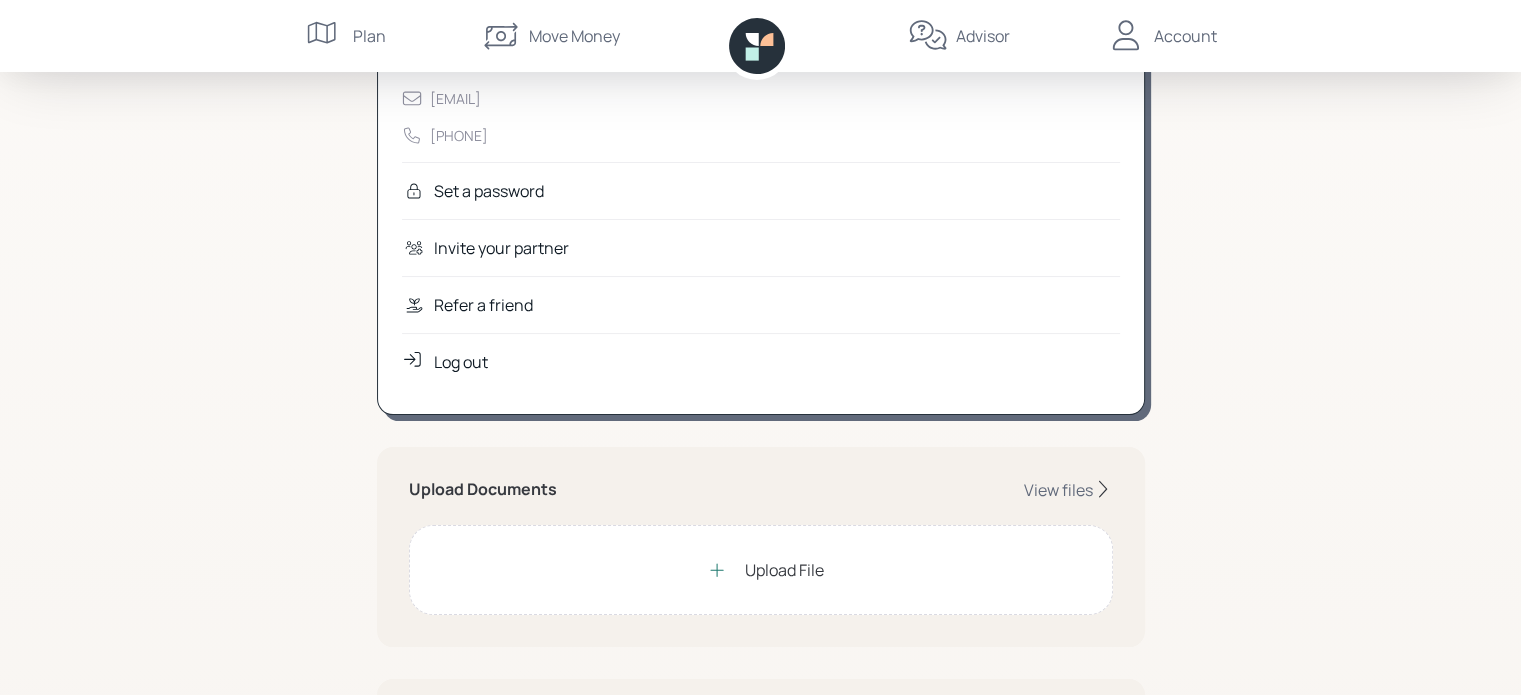 scroll, scrollTop: 0, scrollLeft: 0, axis: both 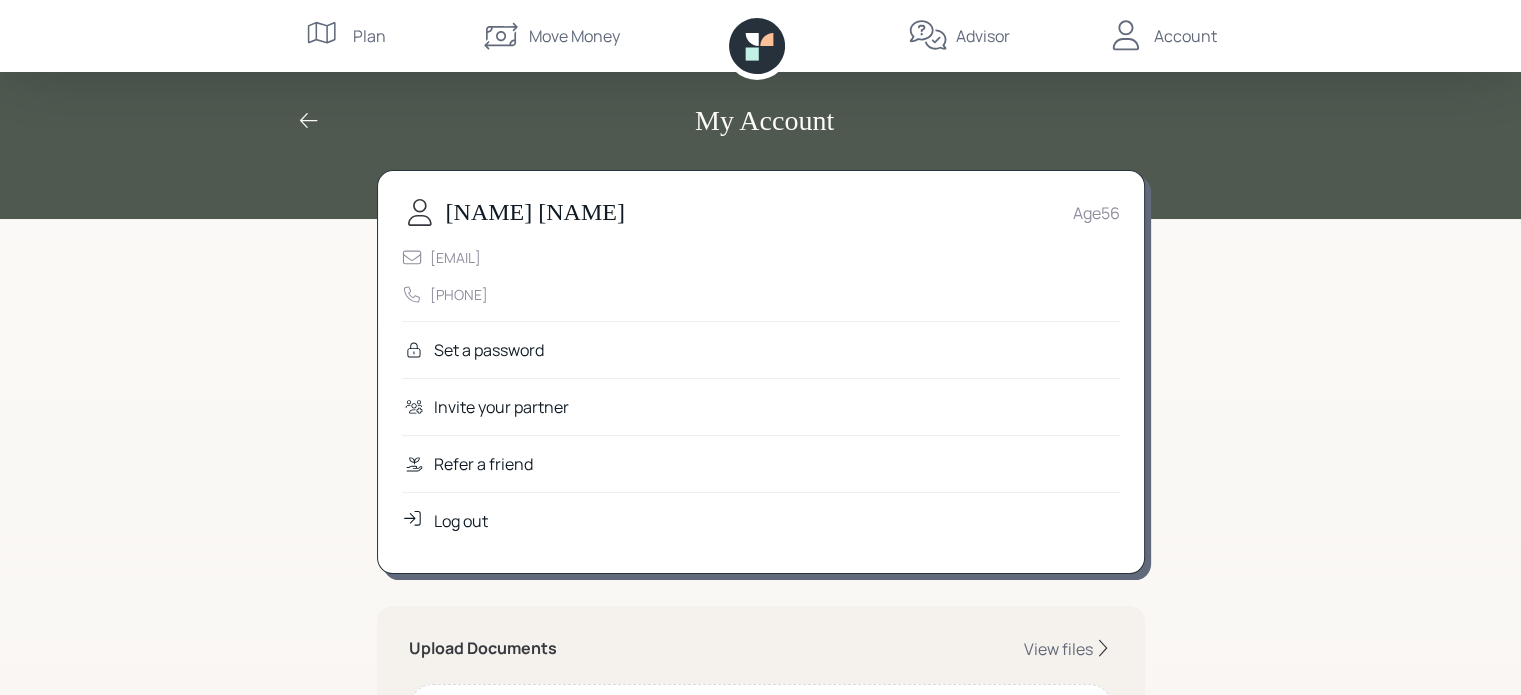 click at bounding box center [309, 121] 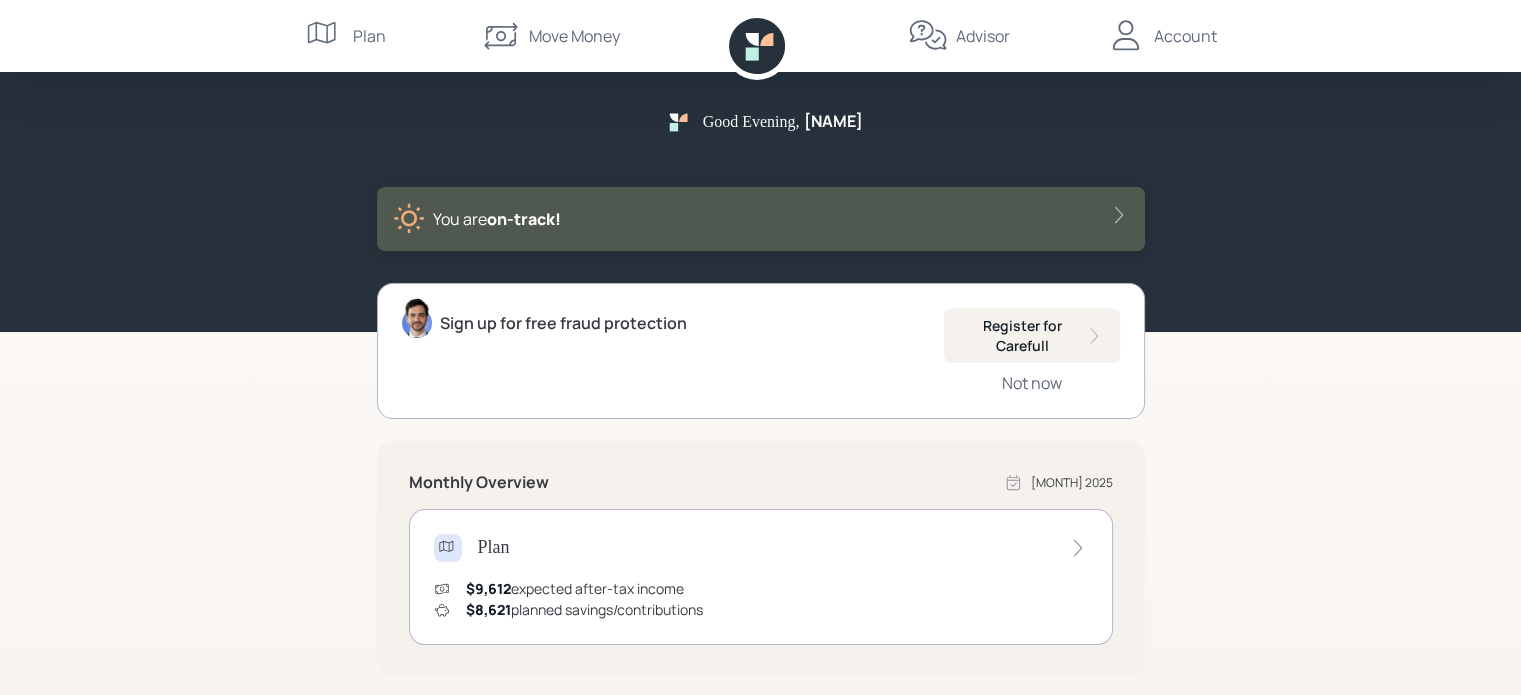 click on "Move Money" at bounding box center (574, 36) 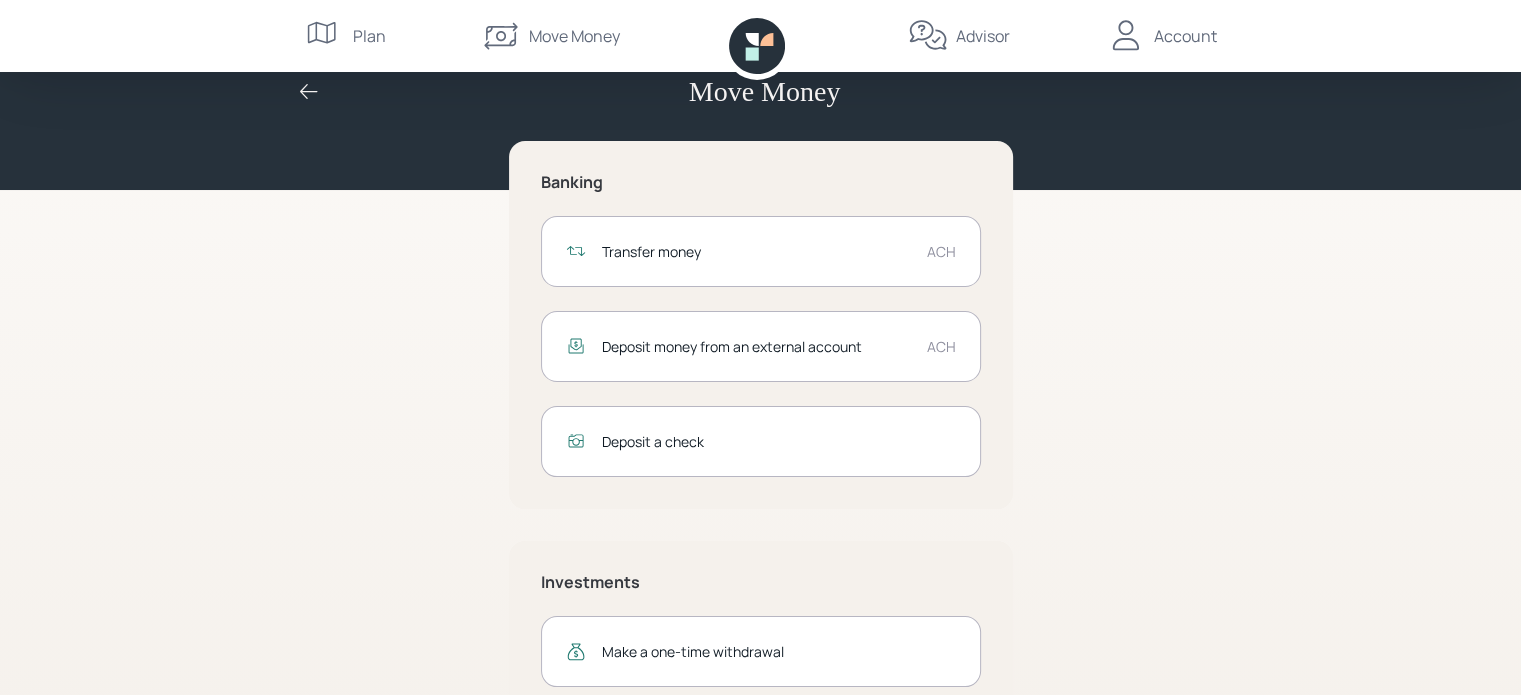scroll, scrollTop: 0, scrollLeft: 0, axis: both 